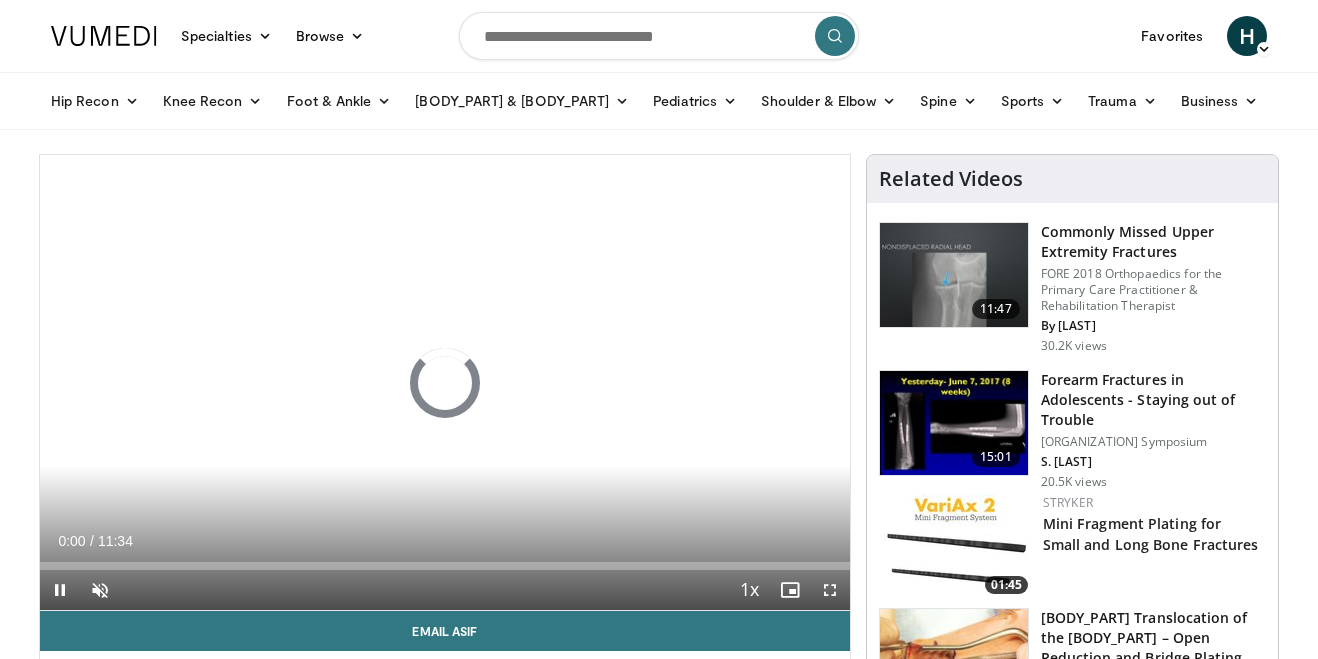scroll, scrollTop: 0, scrollLeft: 0, axis: both 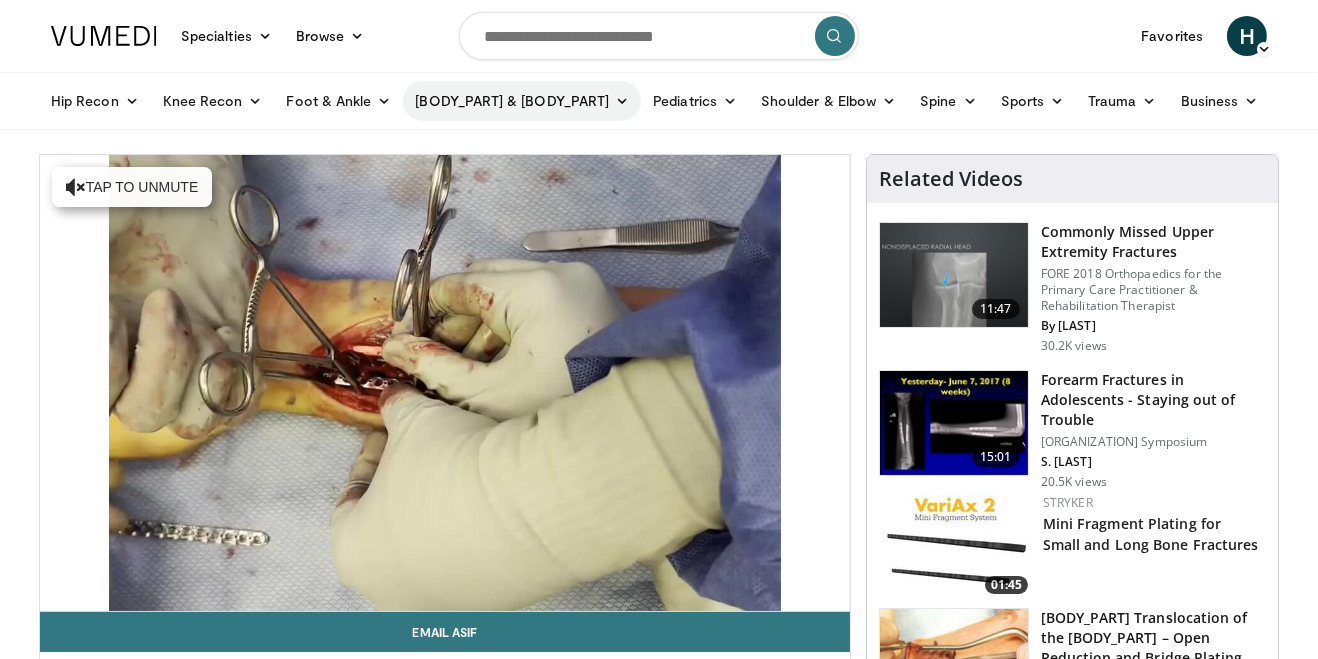 click on "Hand & Wrist" at bounding box center [522, 101] 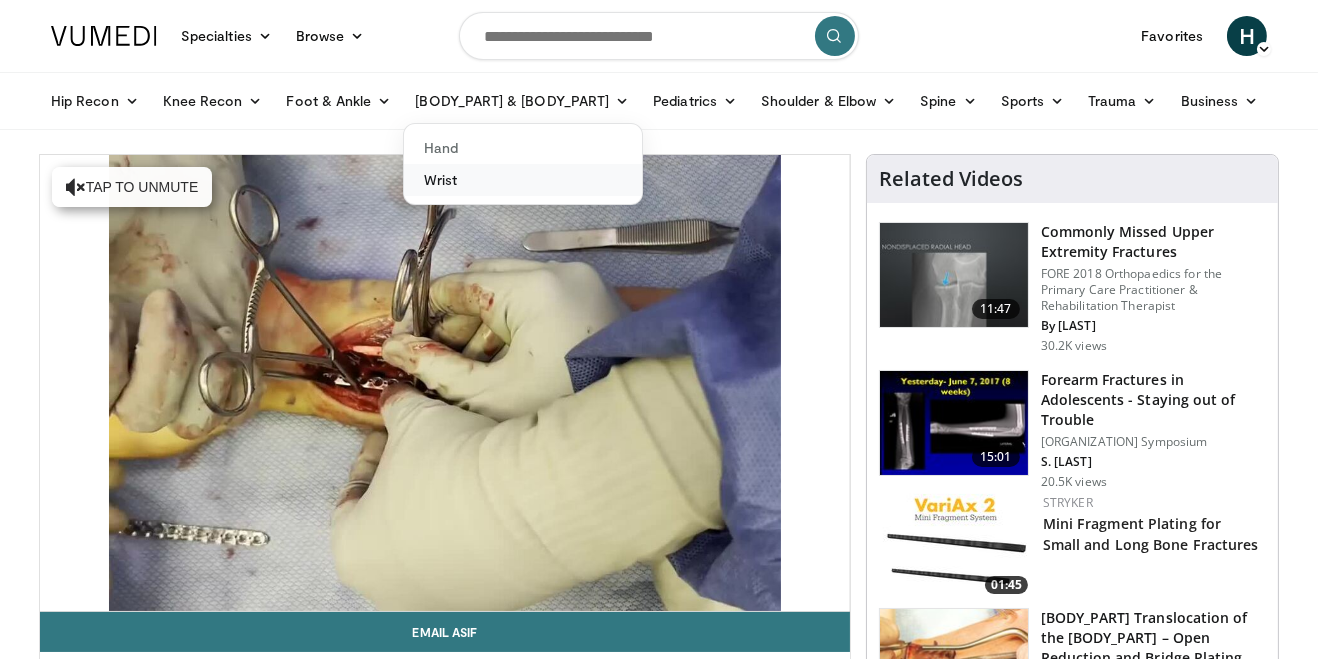click on "Wrist" at bounding box center [523, 180] 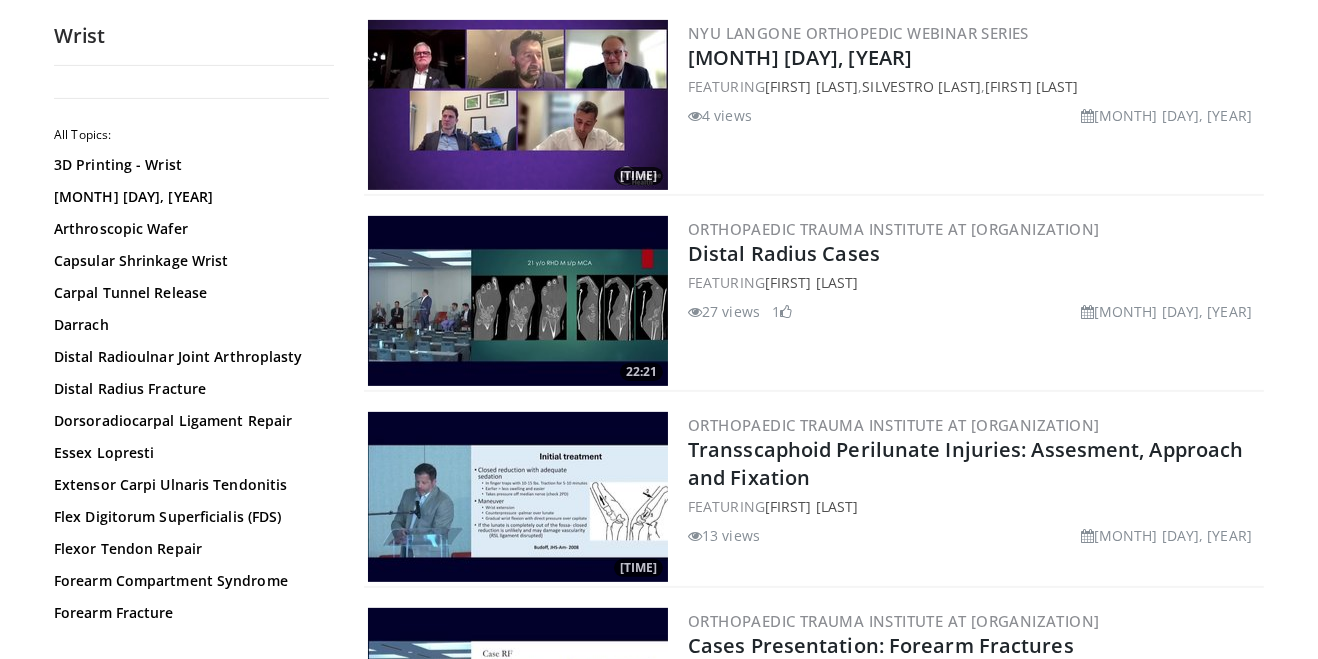 scroll, scrollTop: 991, scrollLeft: 0, axis: vertical 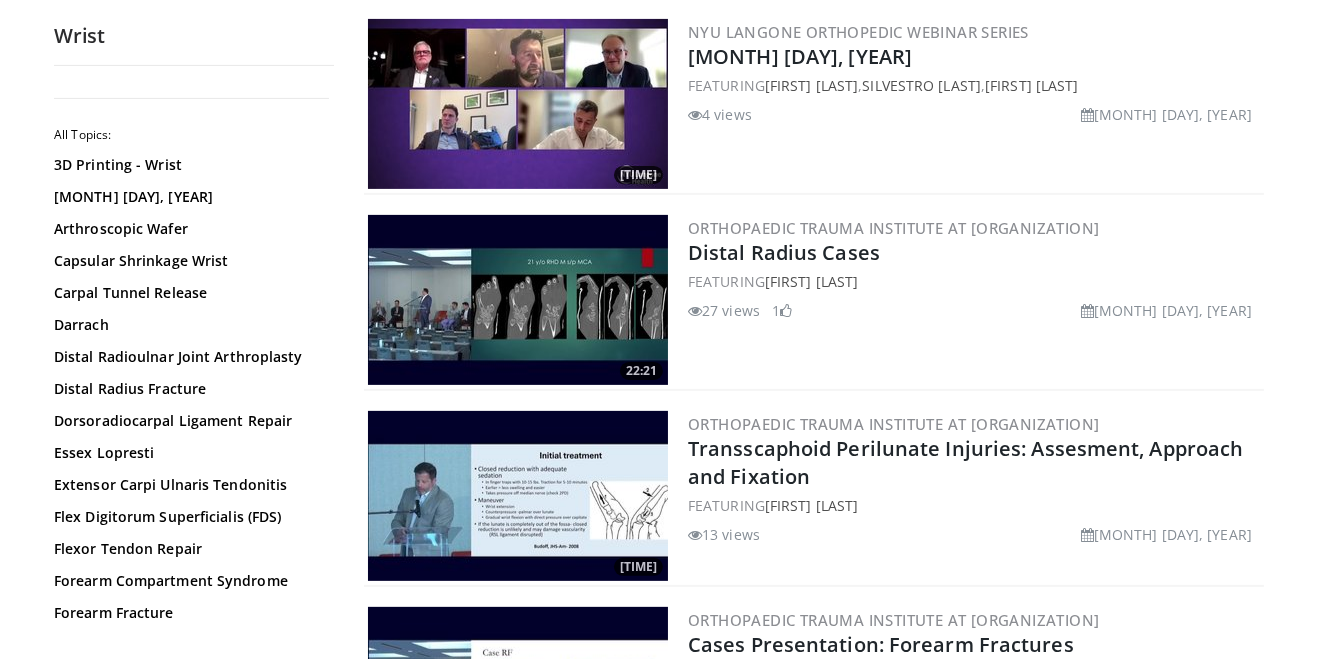 click at bounding box center [518, 300] 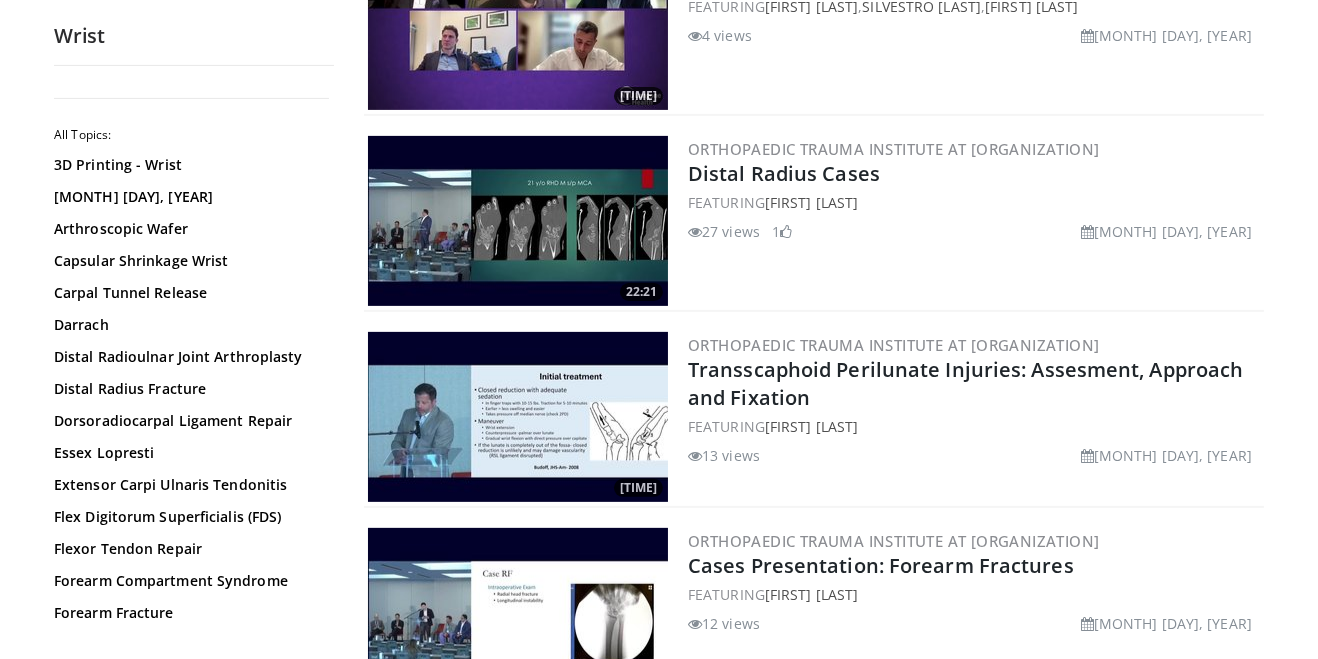 scroll, scrollTop: 1085, scrollLeft: 0, axis: vertical 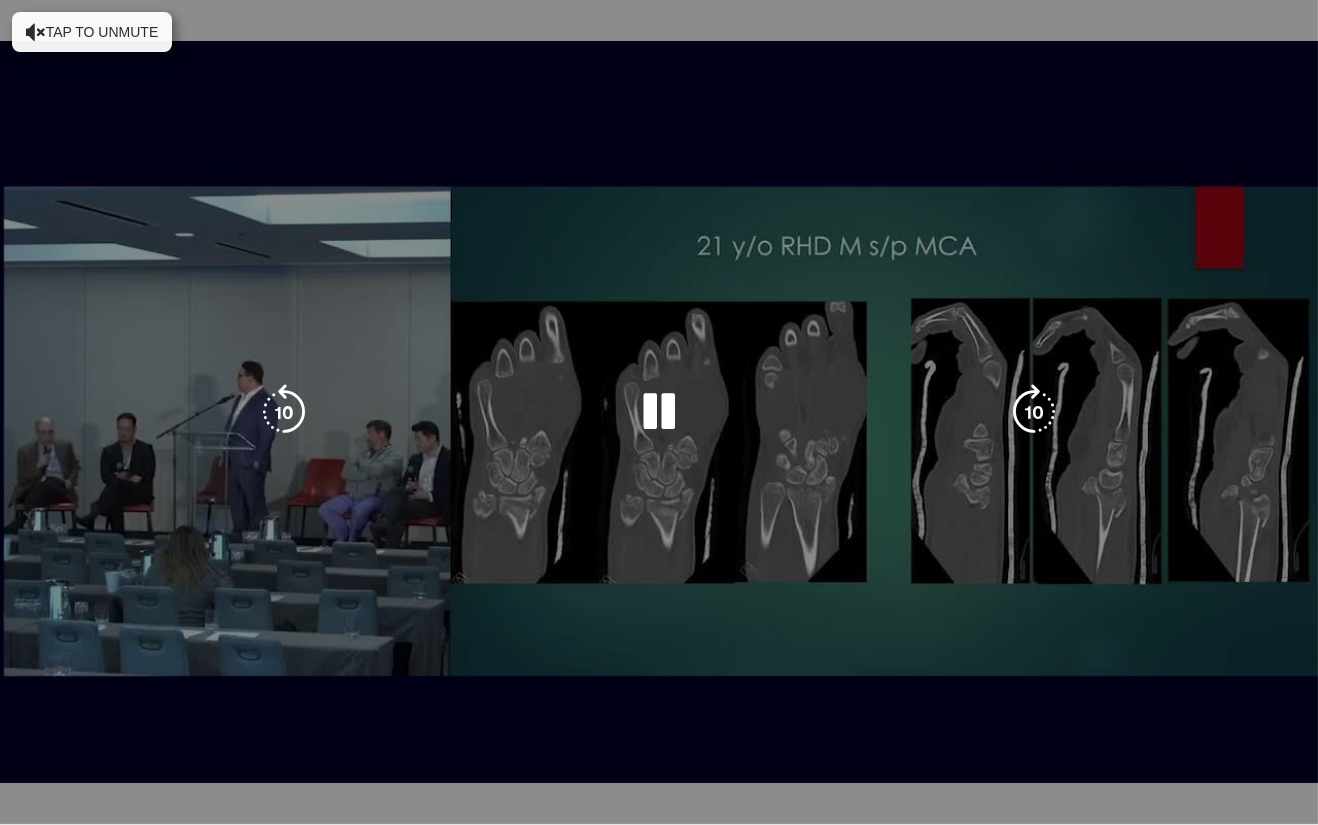 click on "10 seconds
Tap to unmute" at bounding box center (659, 412) 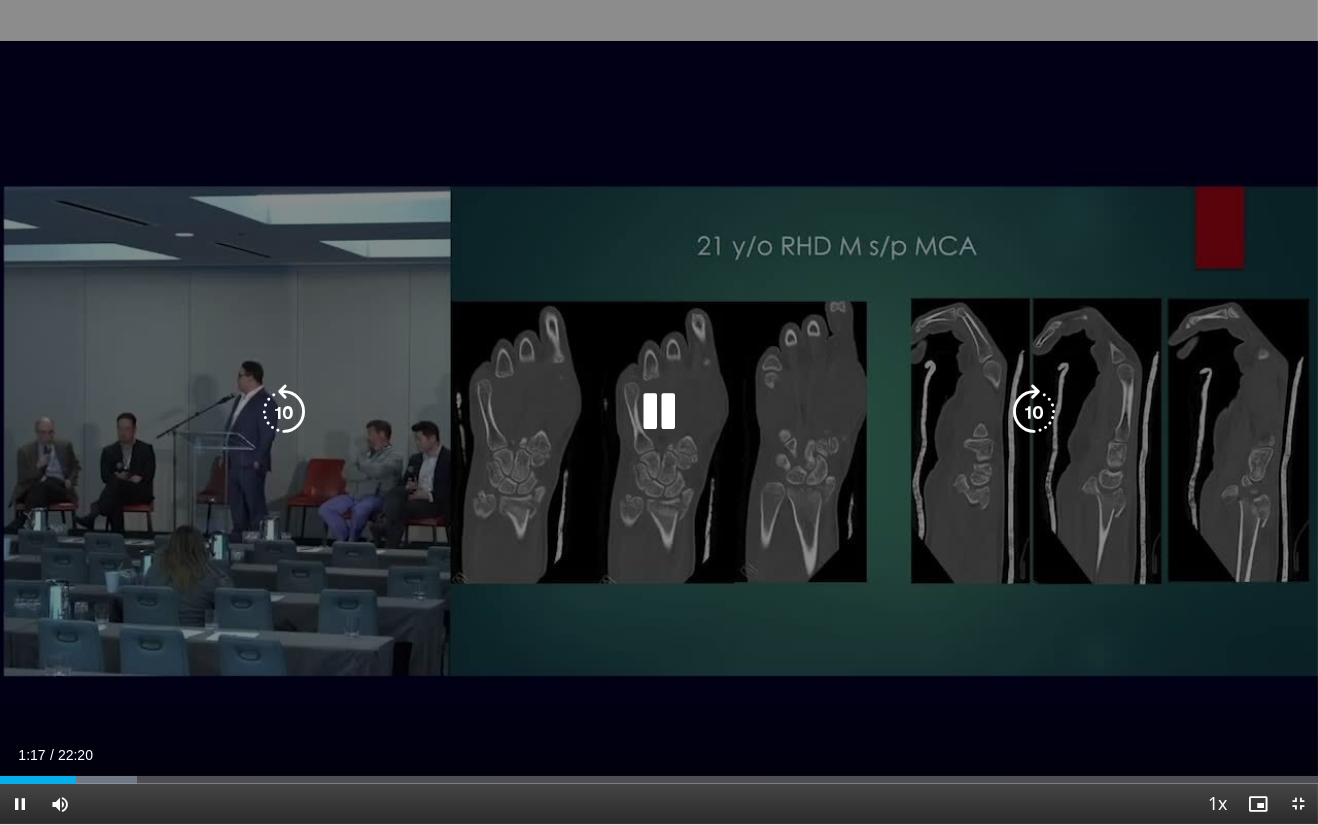 click at bounding box center [659, 412] 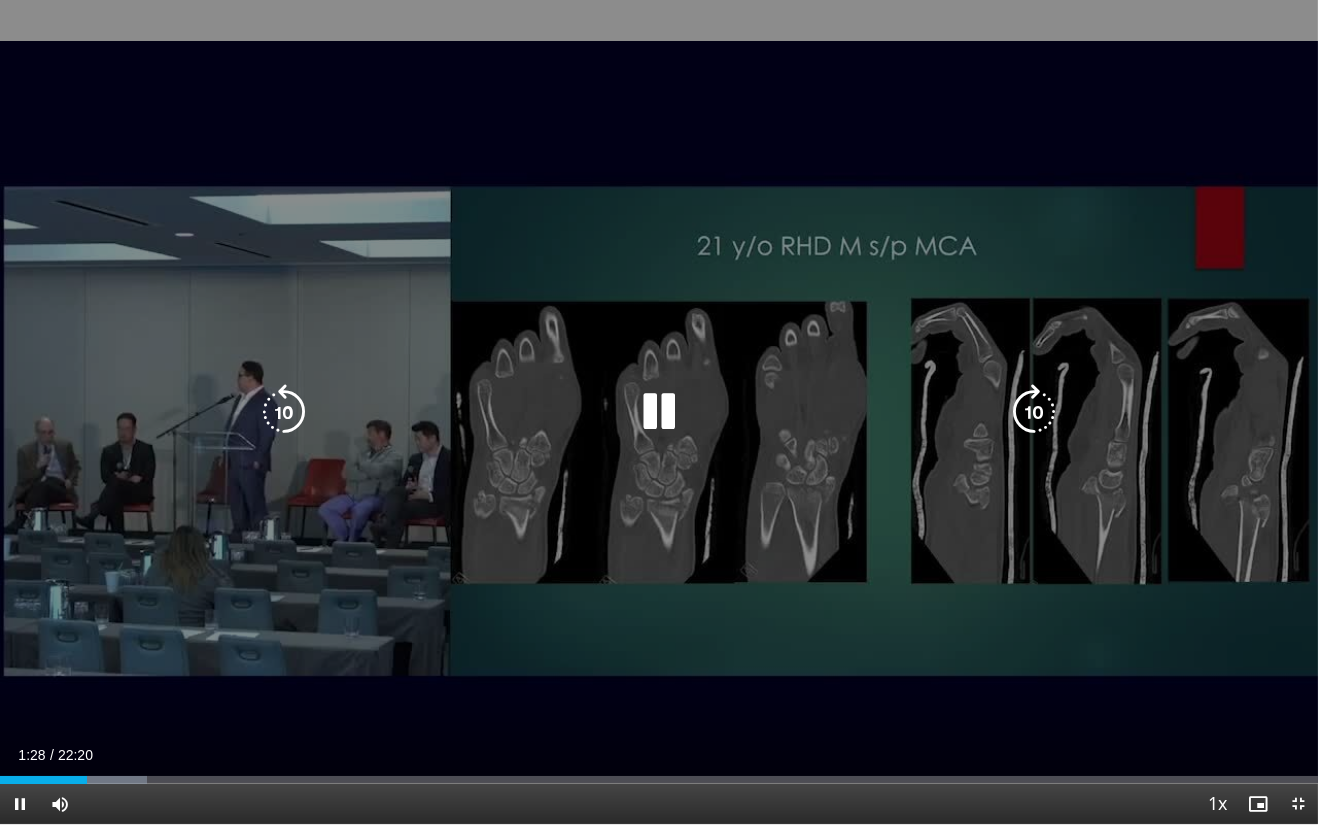 click on "10 seconds
Tap to unmute" at bounding box center (659, 412) 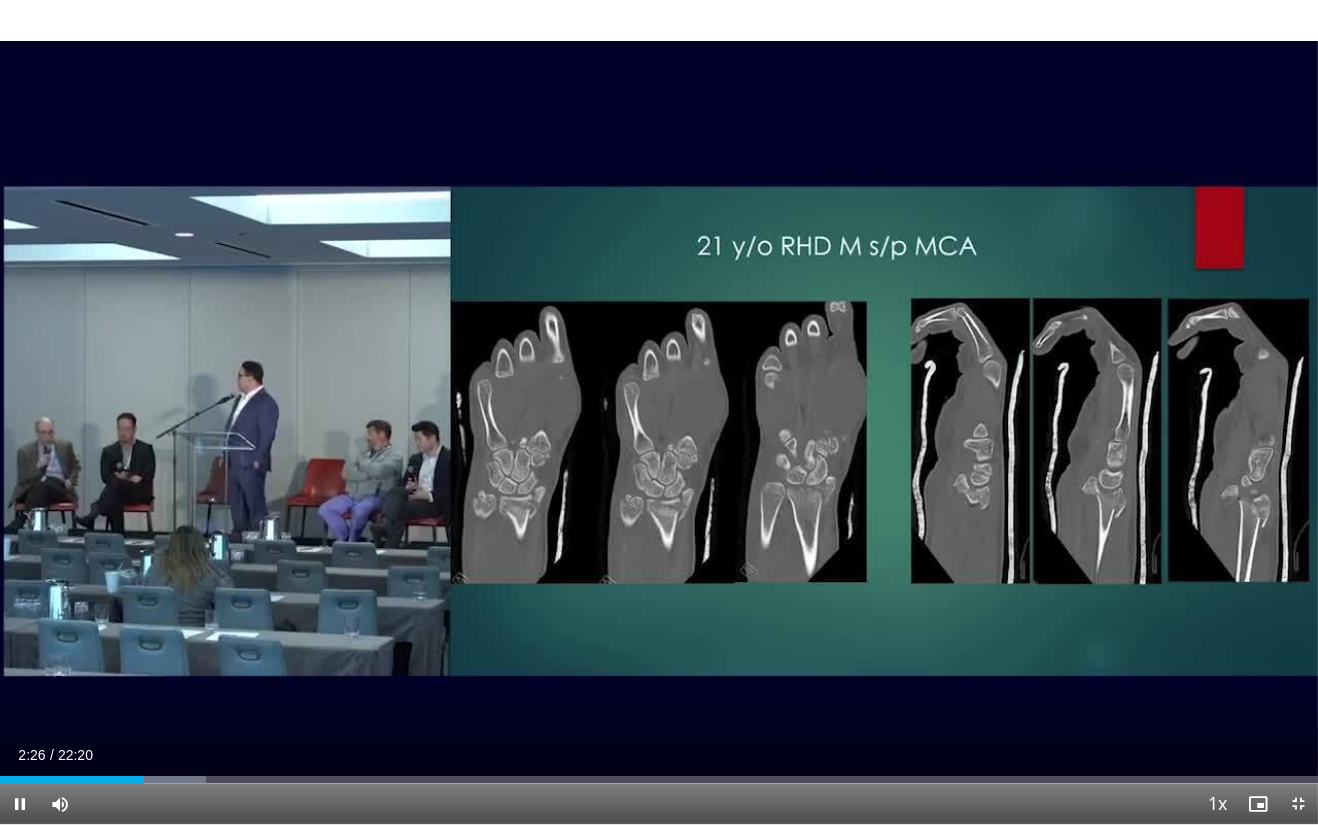 click on "10 seconds
Tap to unmute" at bounding box center (659, 412) 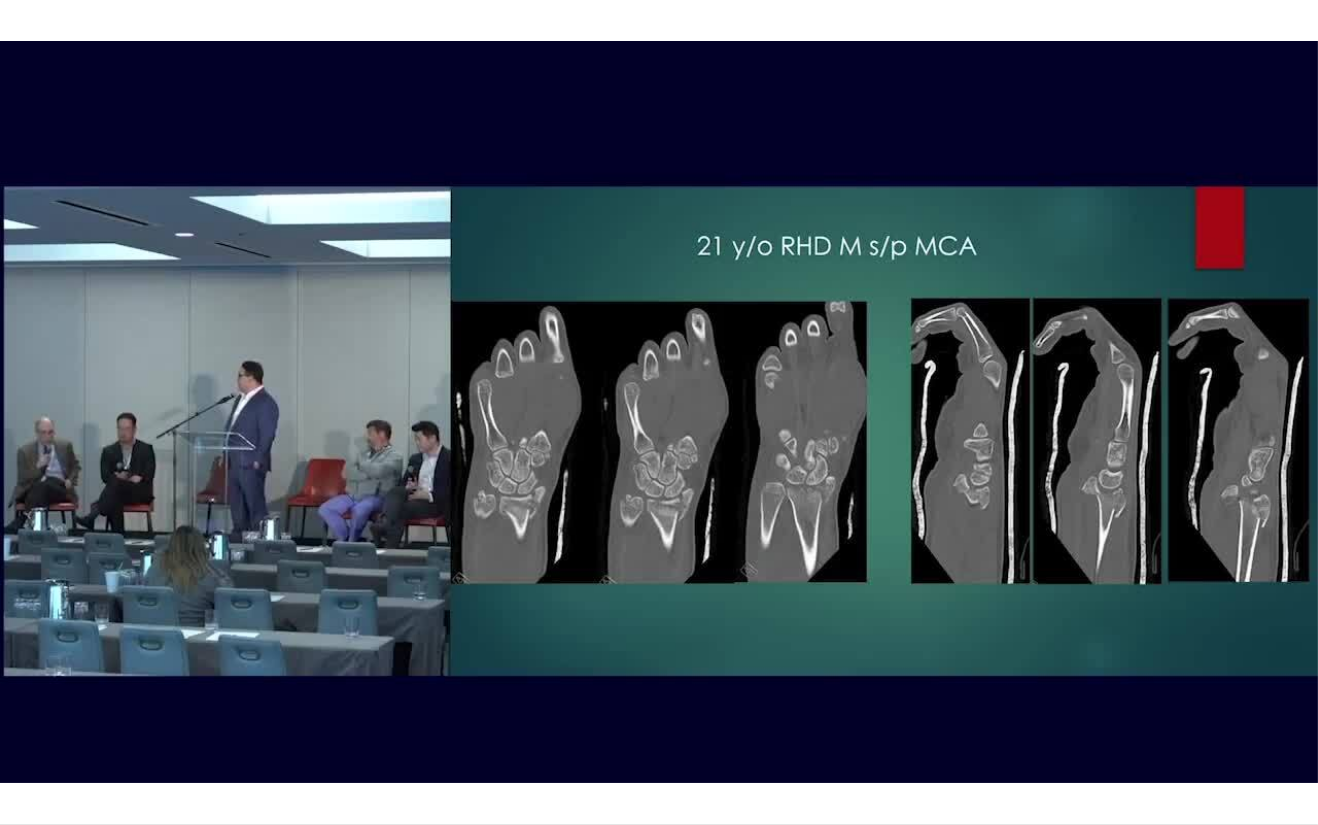 click on "10 seconds
Tap to unmute" at bounding box center (659, 412) 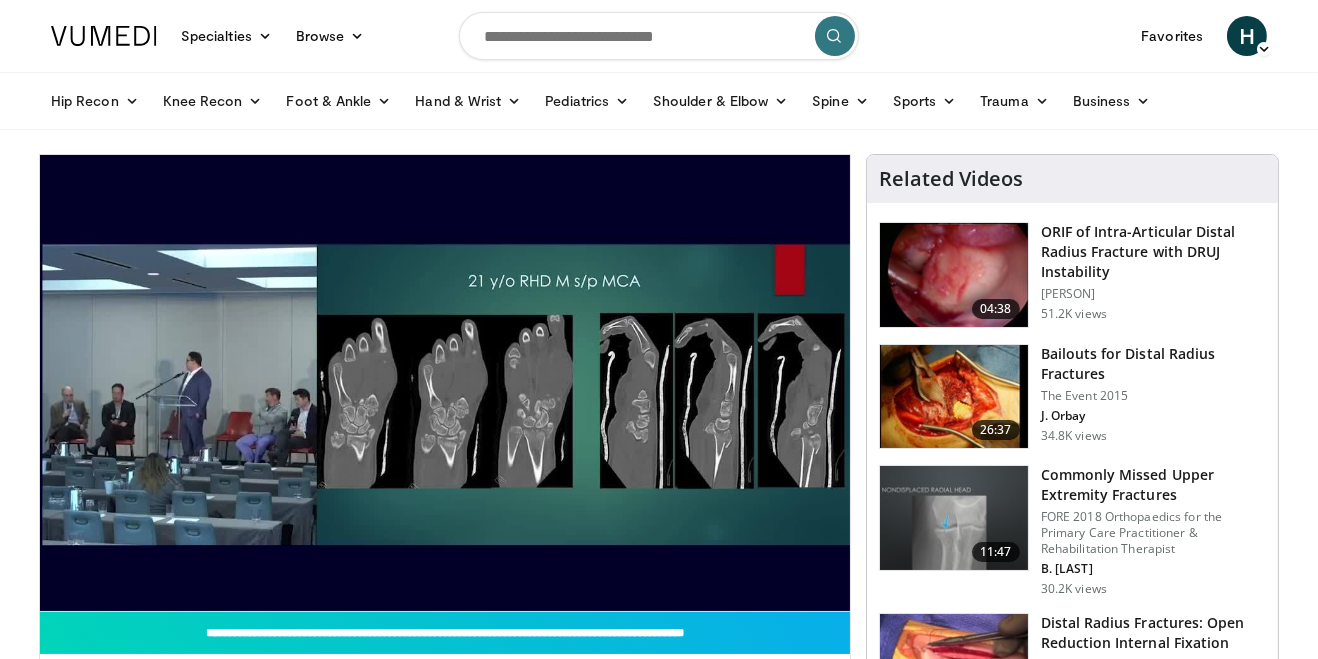 click at bounding box center (659, 36) 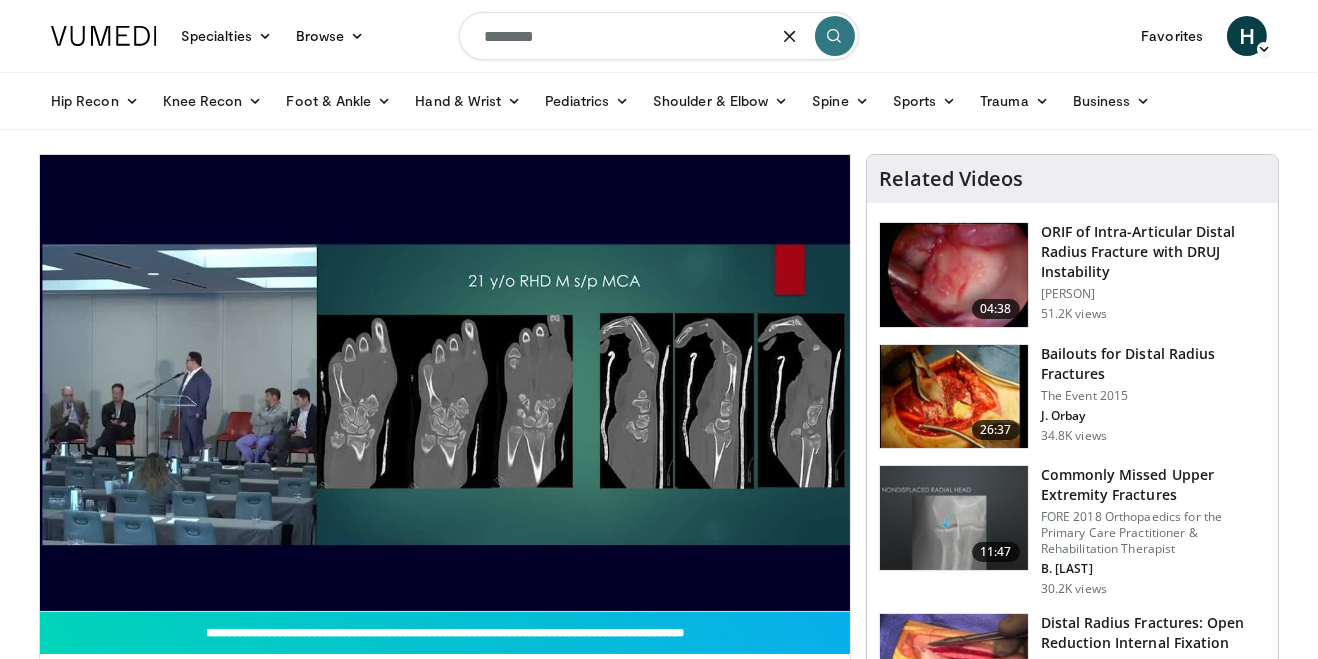 type on "********" 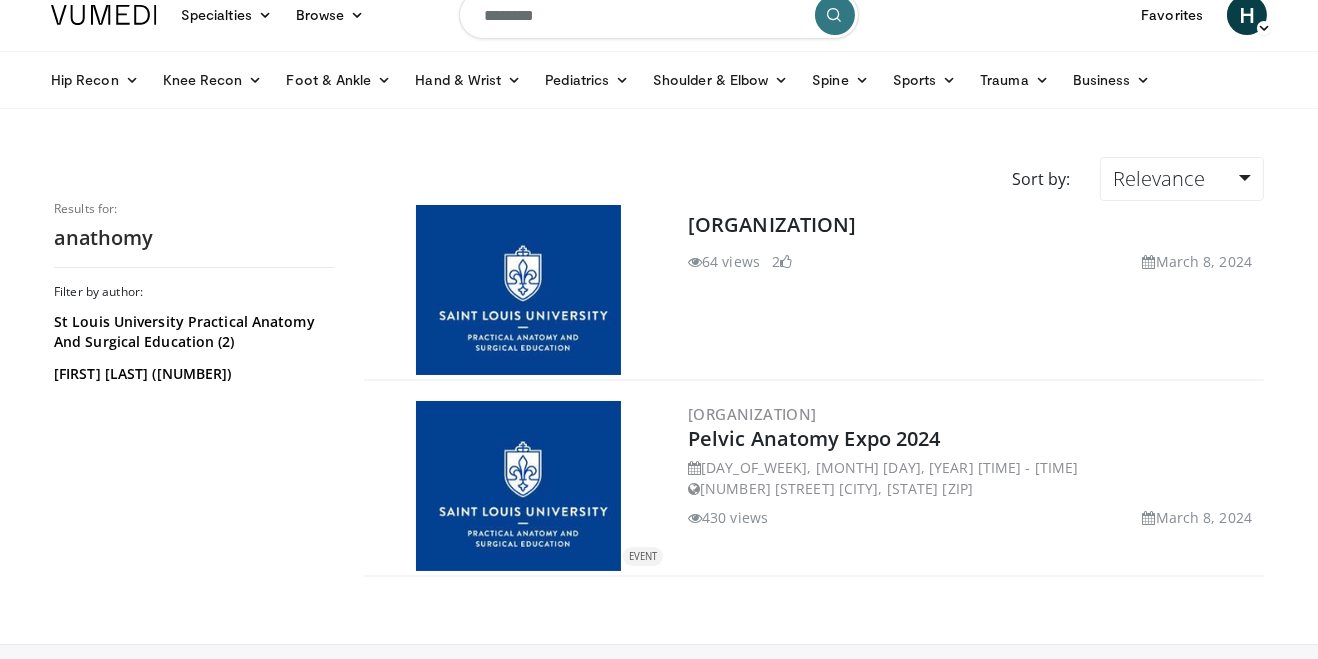 scroll, scrollTop: 0, scrollLeft: 0, axis: both 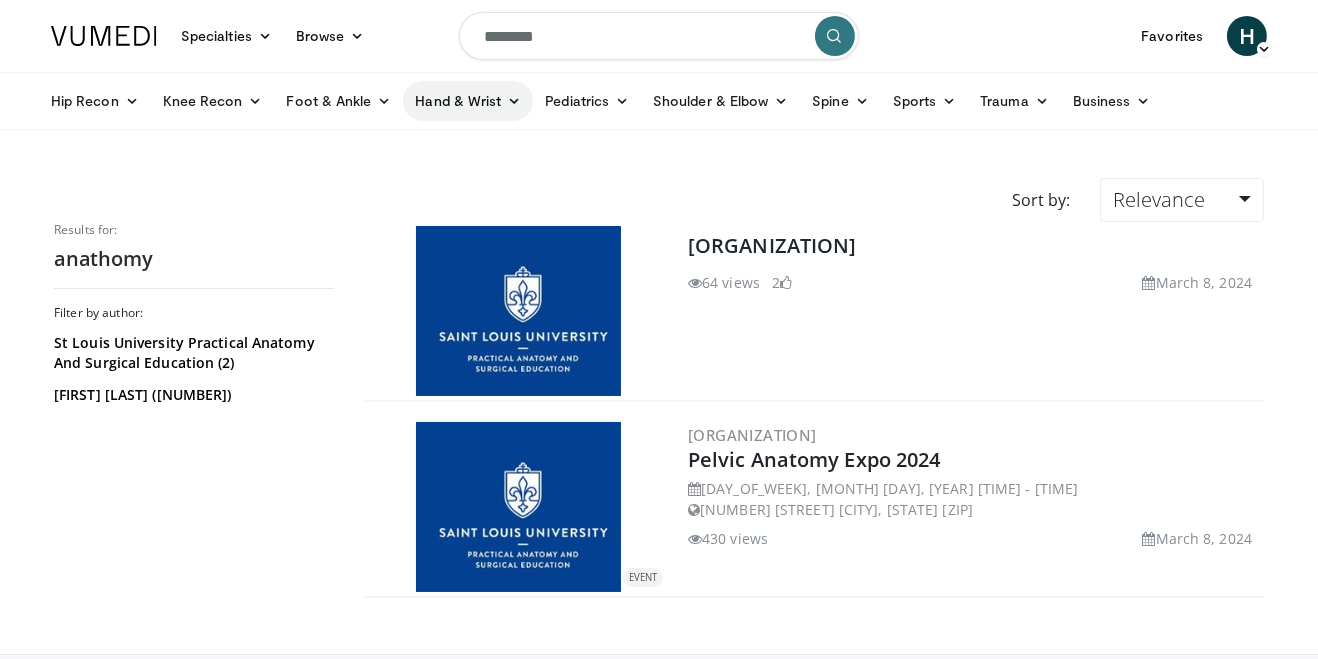 click on "Hand & Wrist" at bounding box center [468, 101] 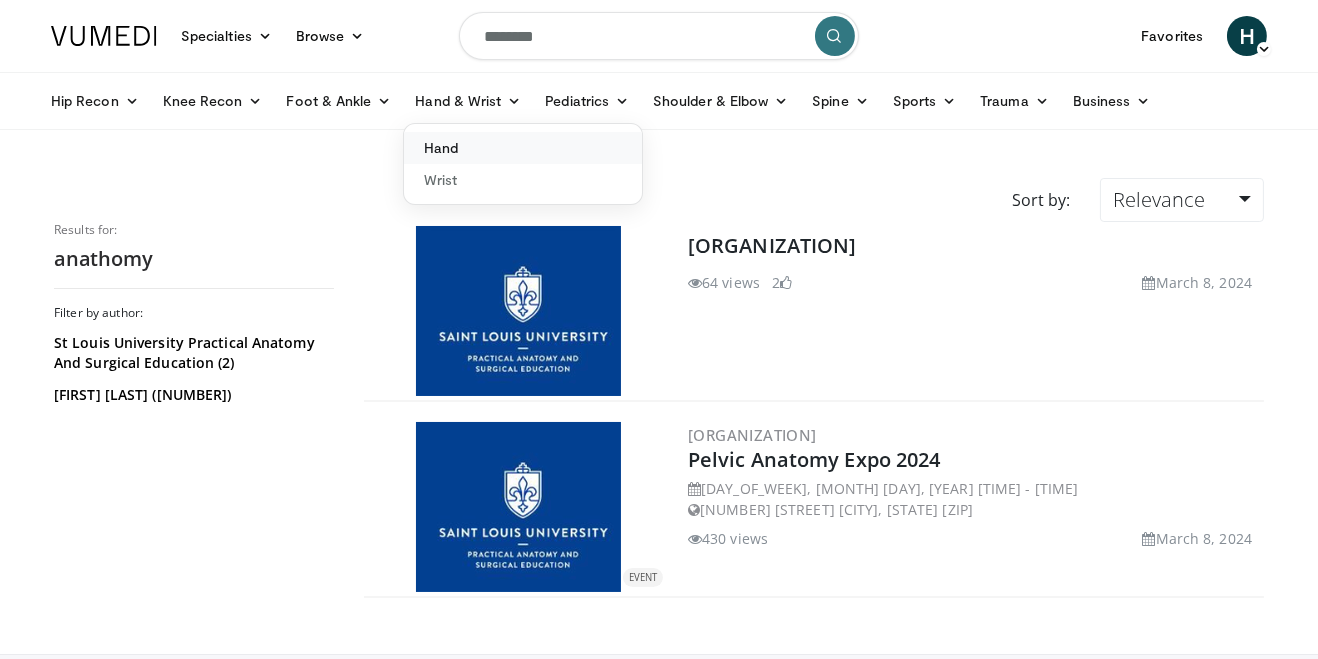 click on "Hand" at bounding box center [523, 148] 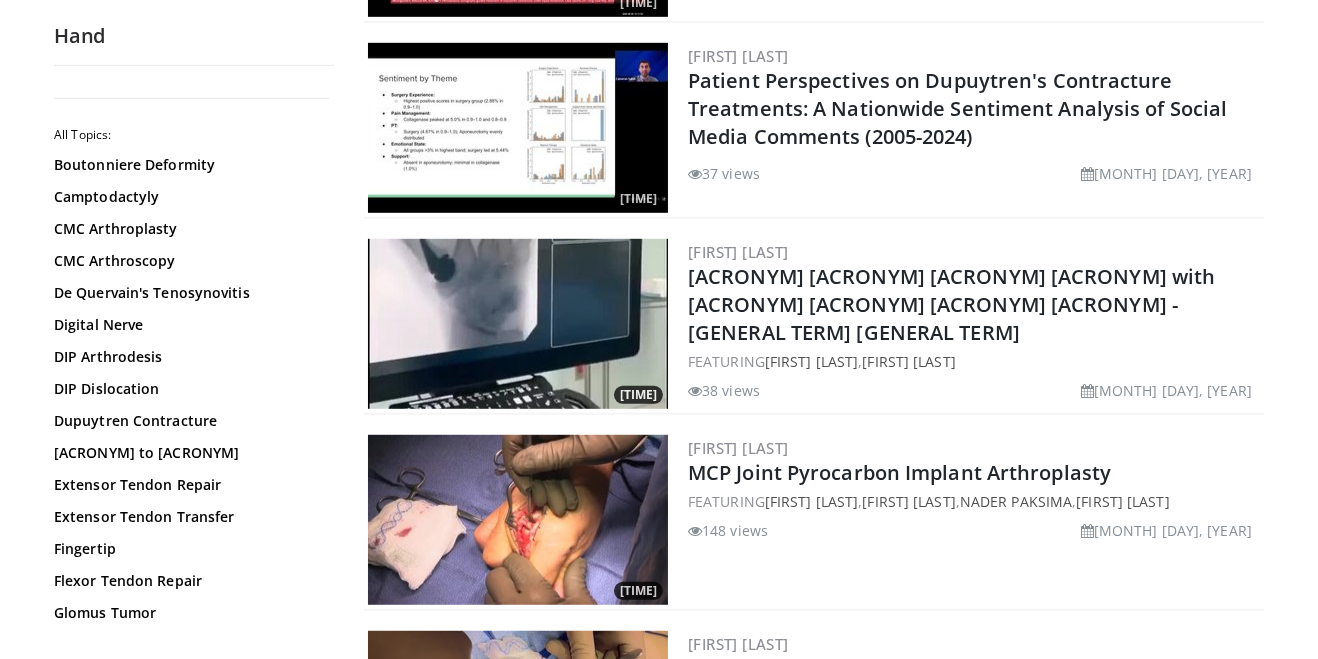 scroll, scrollTop: 1959, scrollLeft: 0, axis: vertical 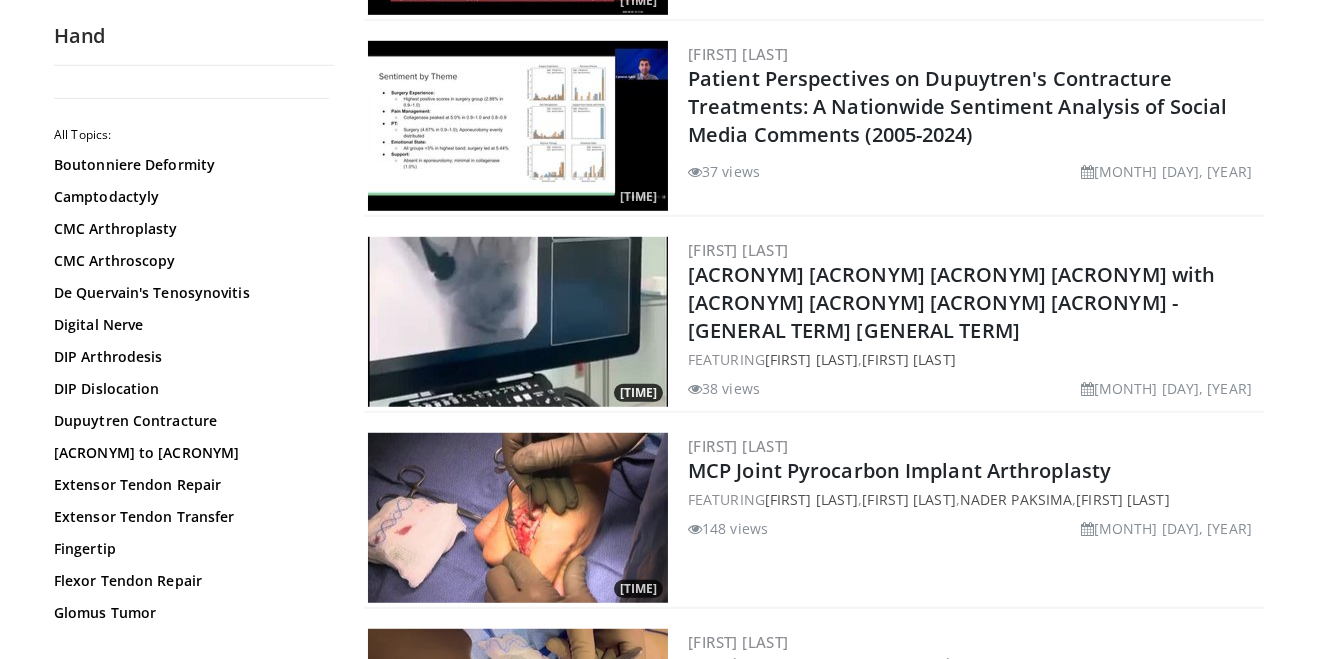click at bounding box center (518, 322) 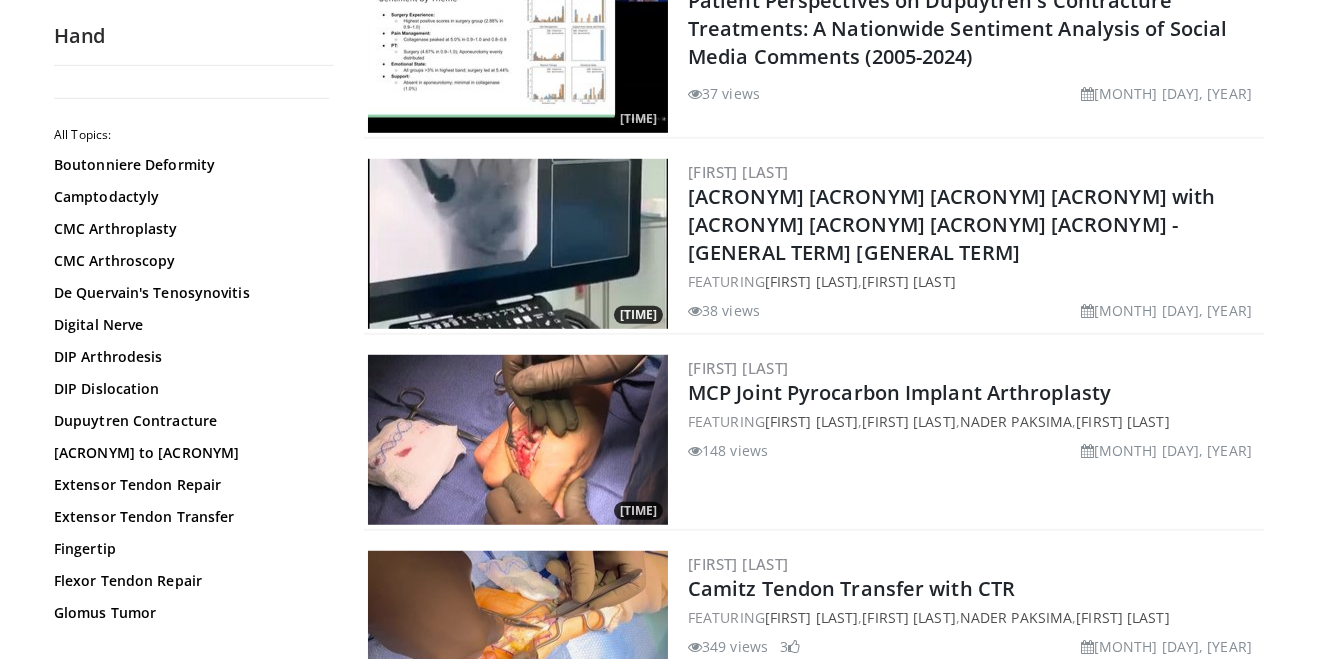 scroll, scrollTop: 2053, scrollLeft: 0, axis: vertical 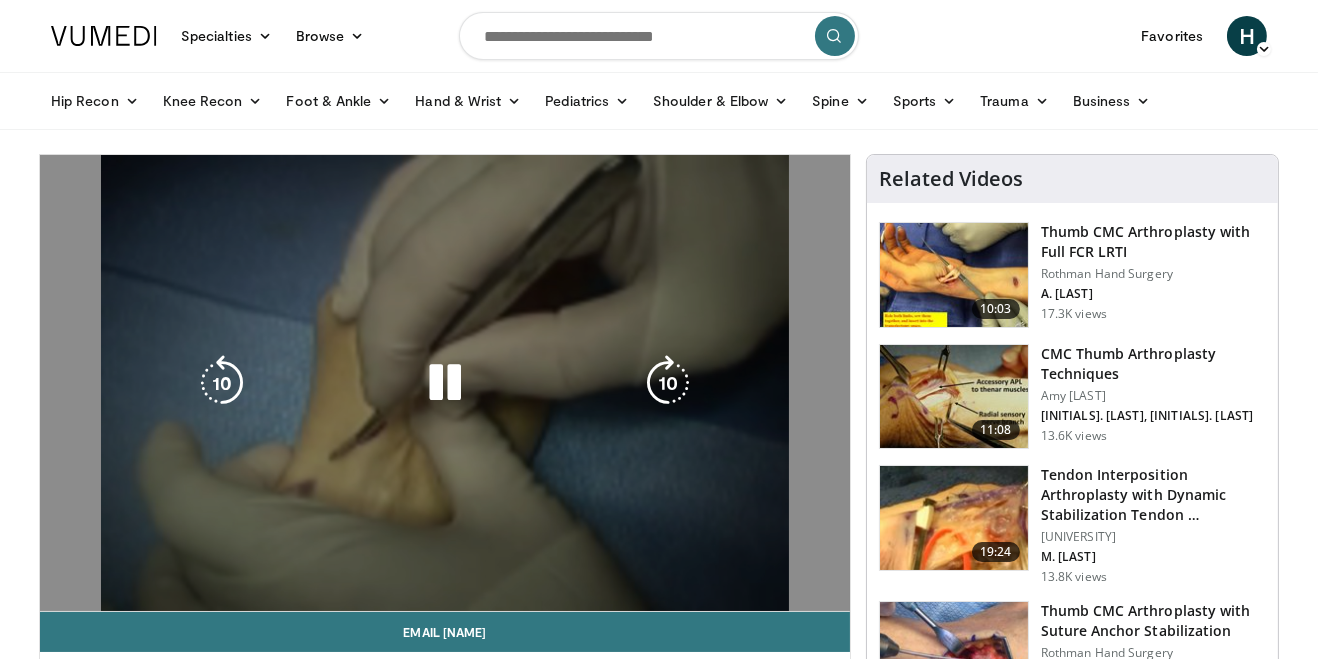 click at bounding box center [445, 383] 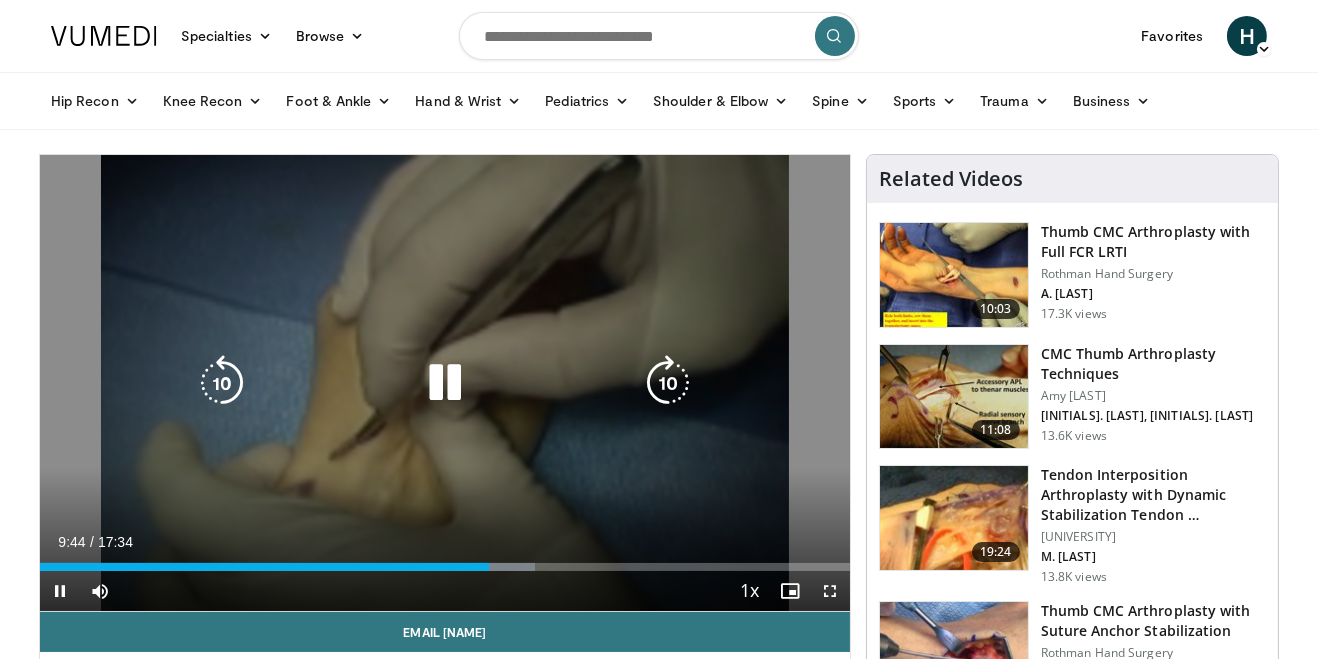 click at bounding box center (445, 383) 